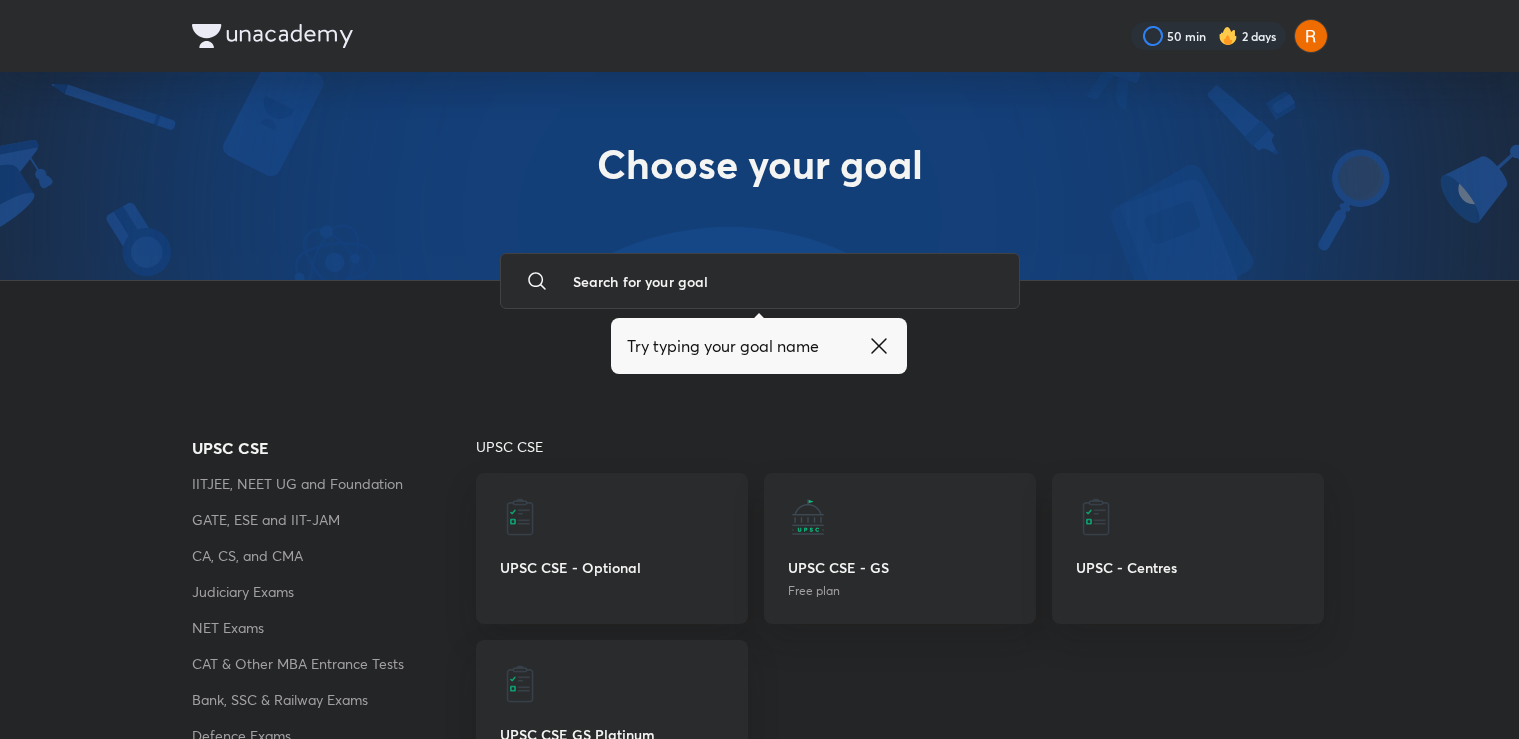 scroll, scrollTop: 0, scrollLeft: 0, axis: both 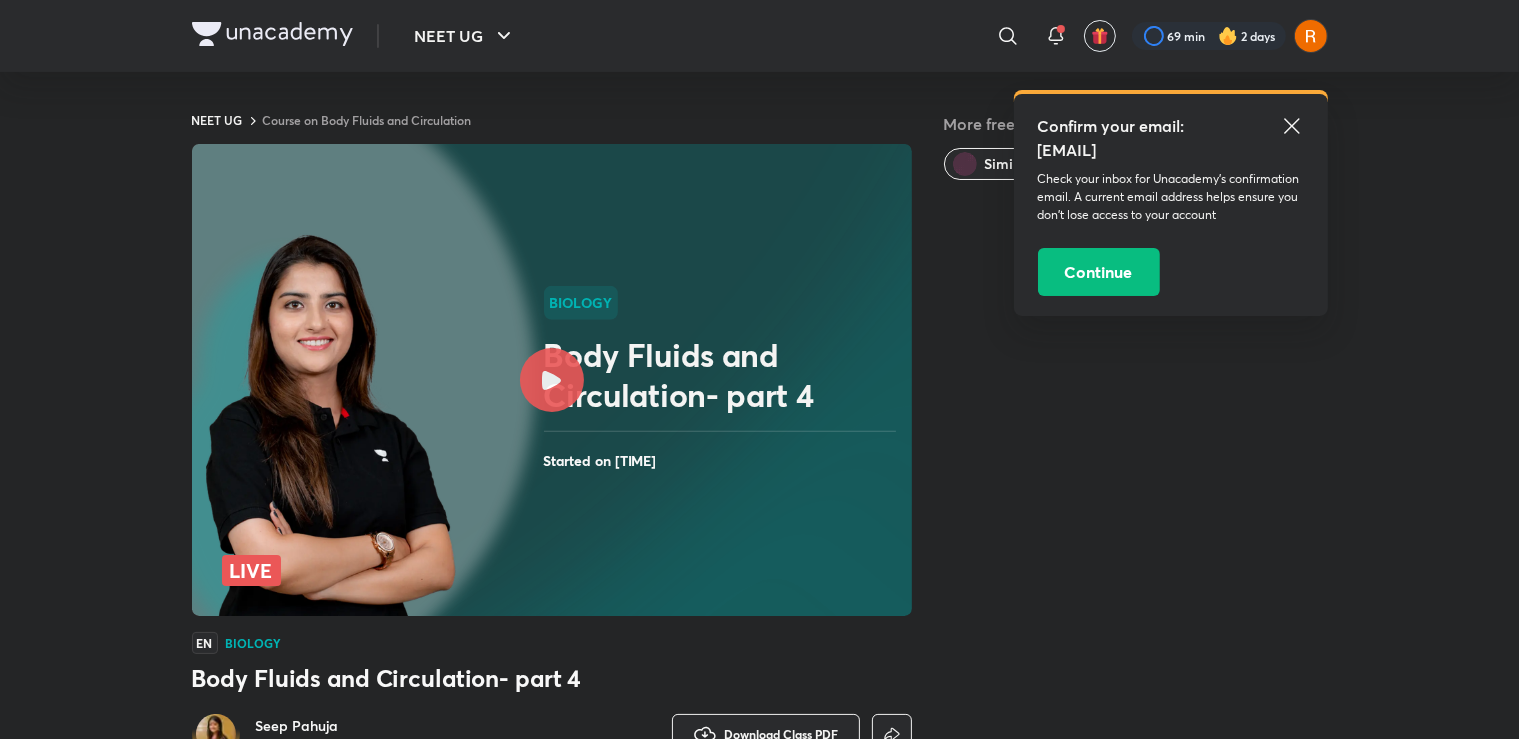 click on "Biology Body Fluids and Circulation- part 4 Started on [TIME]" at bounding box center (724, 380) 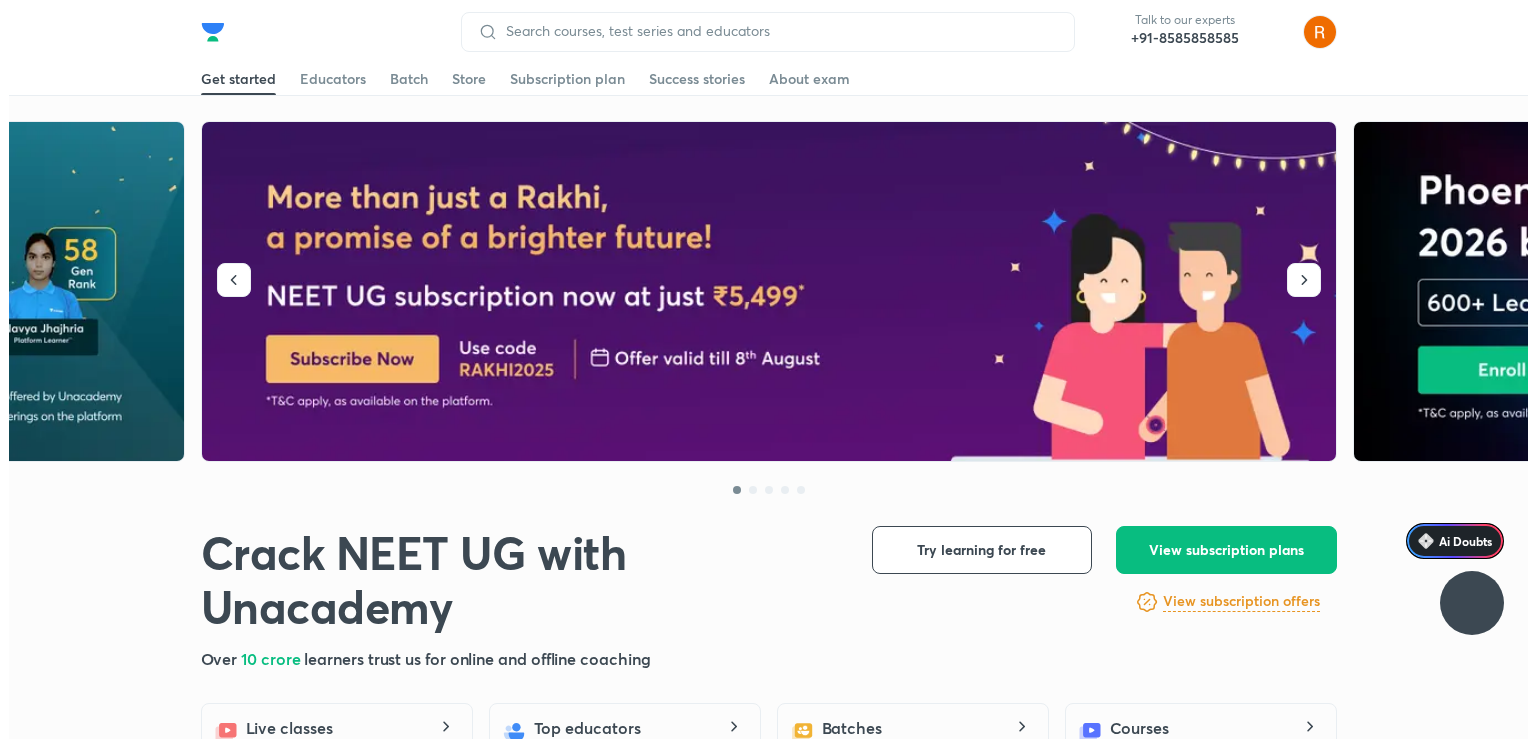 scroll, scrollTop: 0, scrollLeft: 0, axis: both 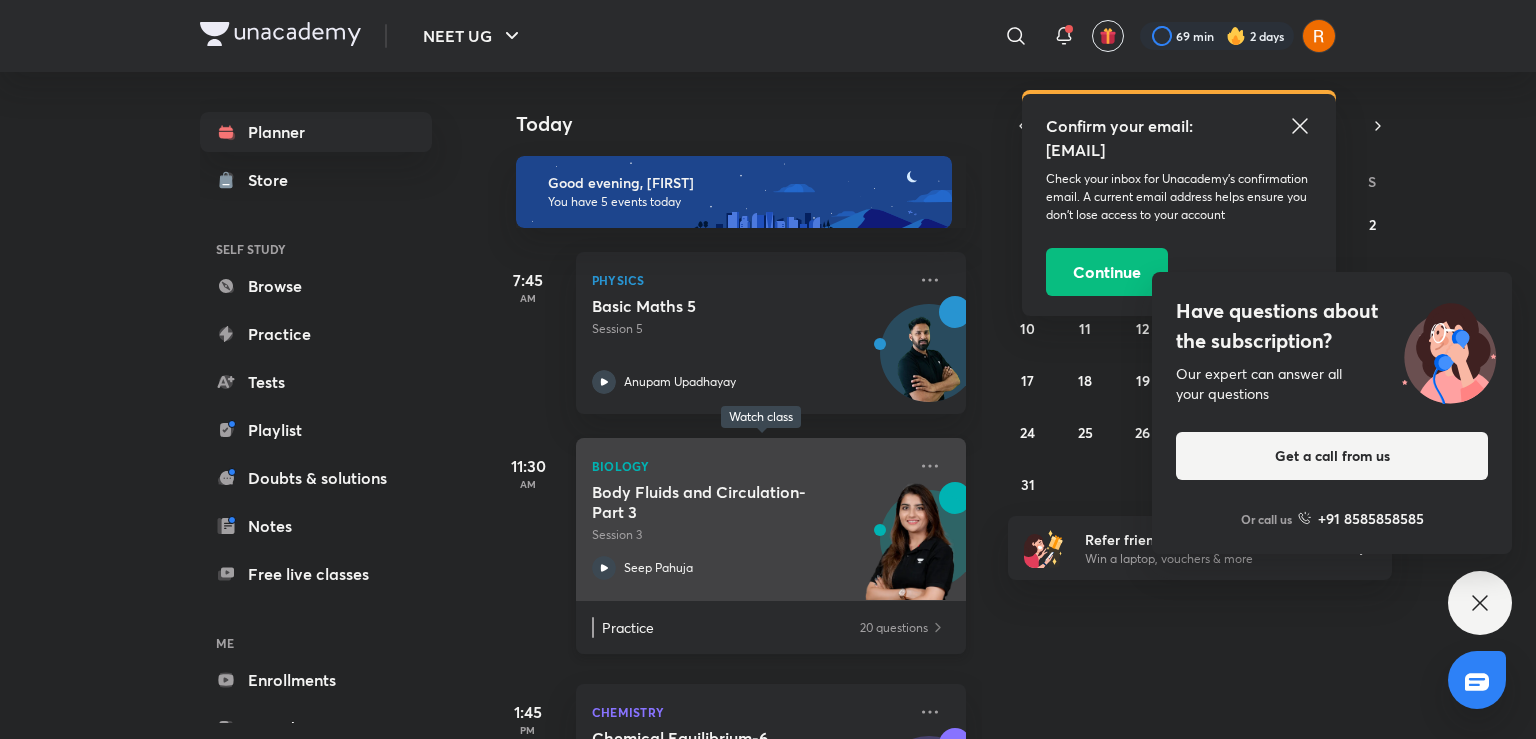 click on "Seep Pahuja" at bounding box center [749, 568] 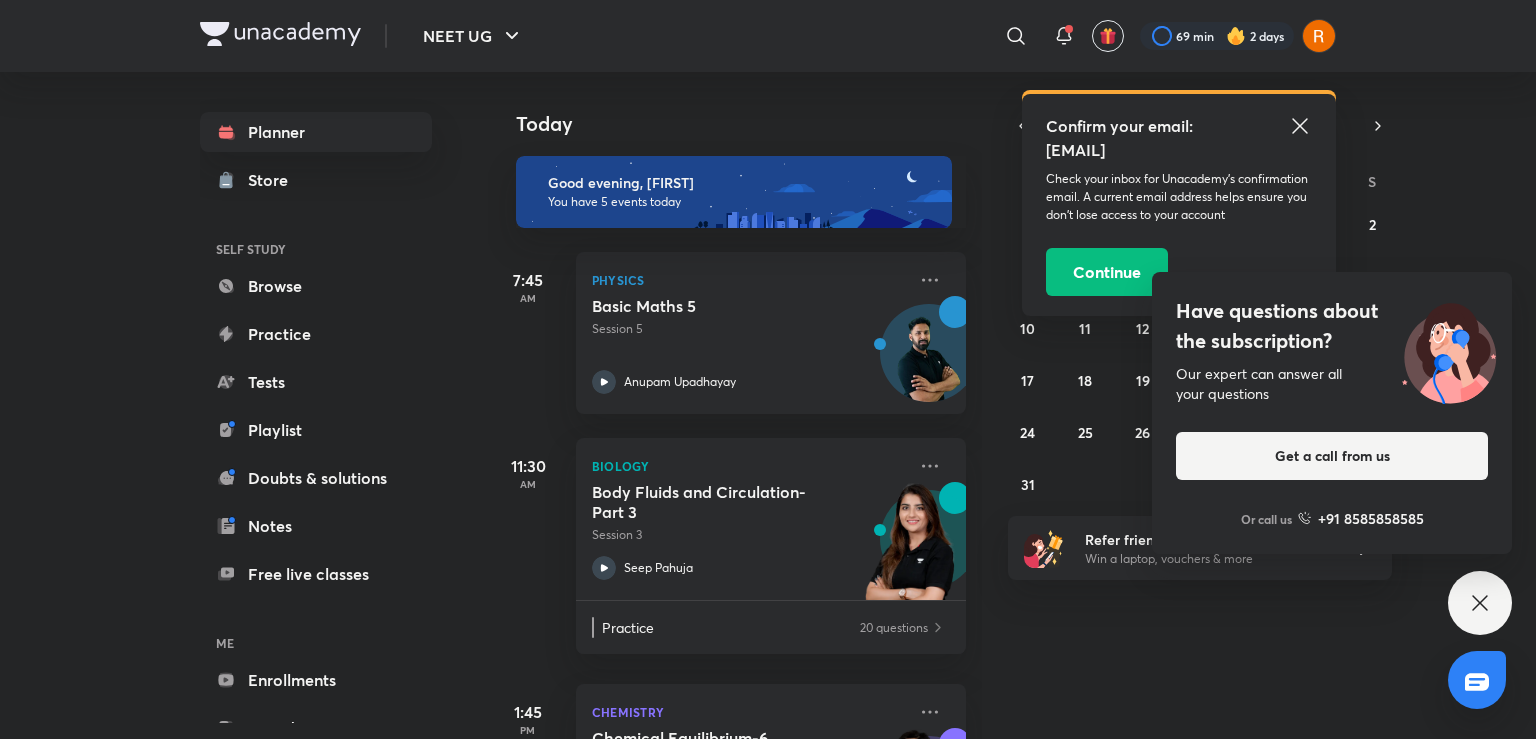 scroll, scrollTop: 512, scrollLeft: 0, axis: vertical 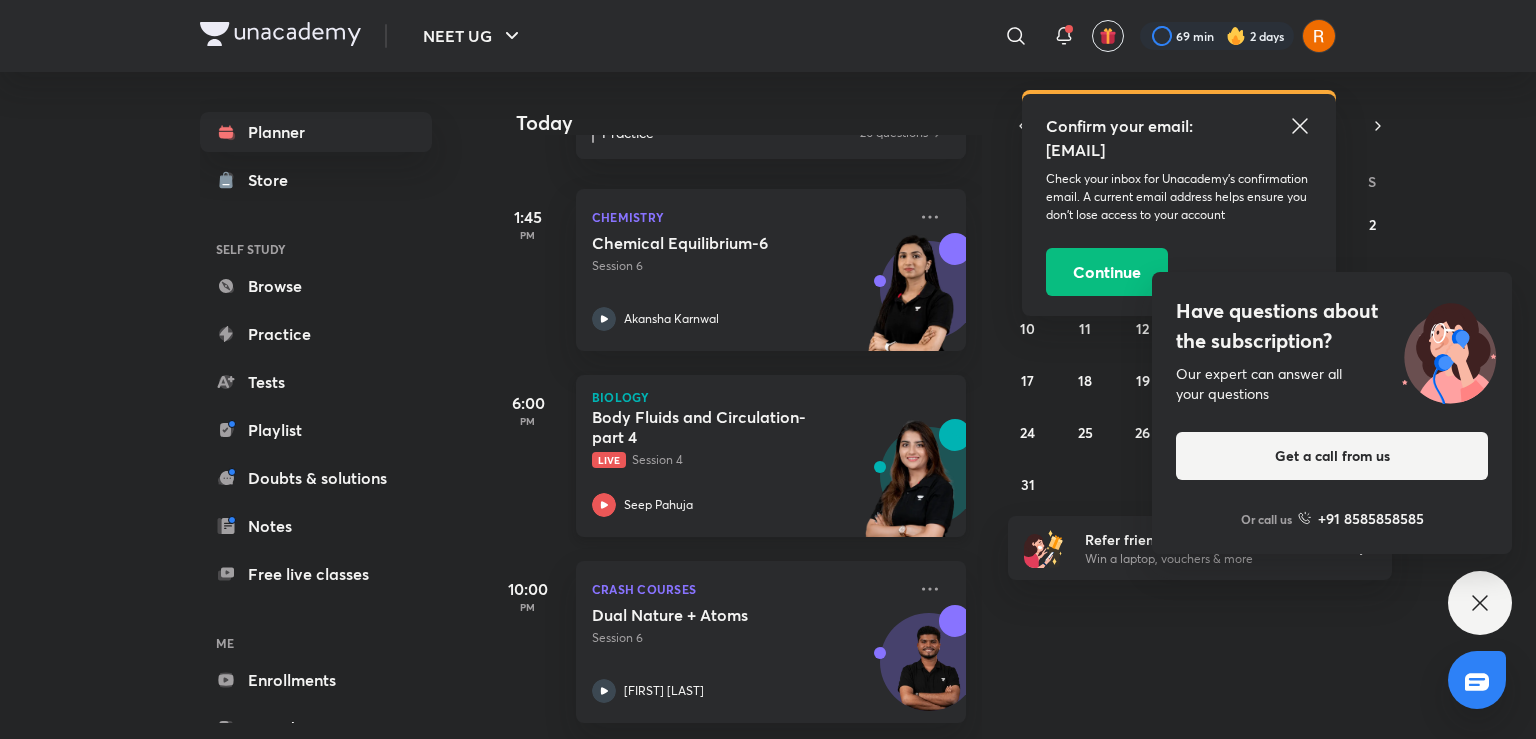 click on "Body Fluids and Circulation- part 4 Live Session 4 [FIRST] [LAST]" at bounding box center (749, 462) 